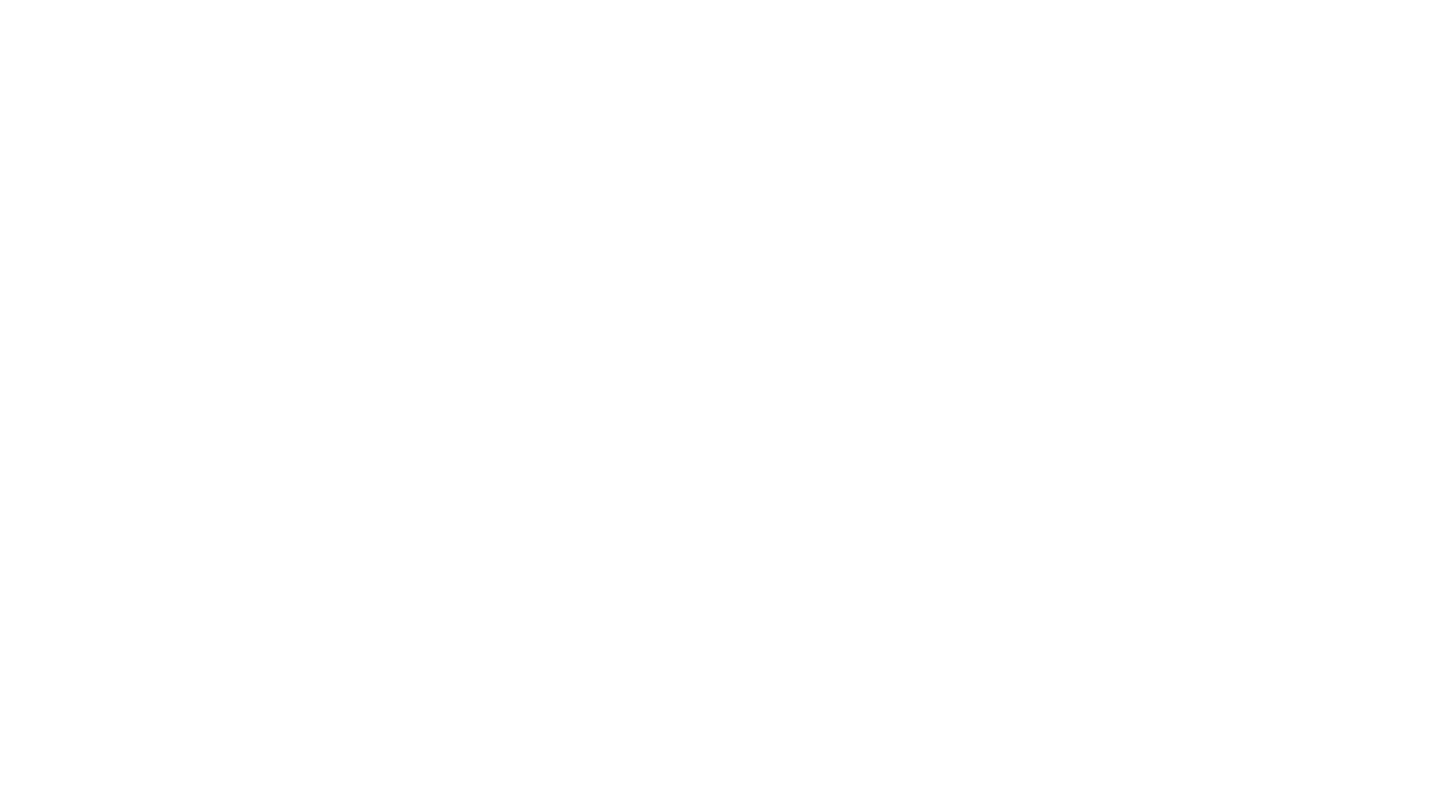 scroll, scrollTop: 0, scrollLeft: 0, axis: both 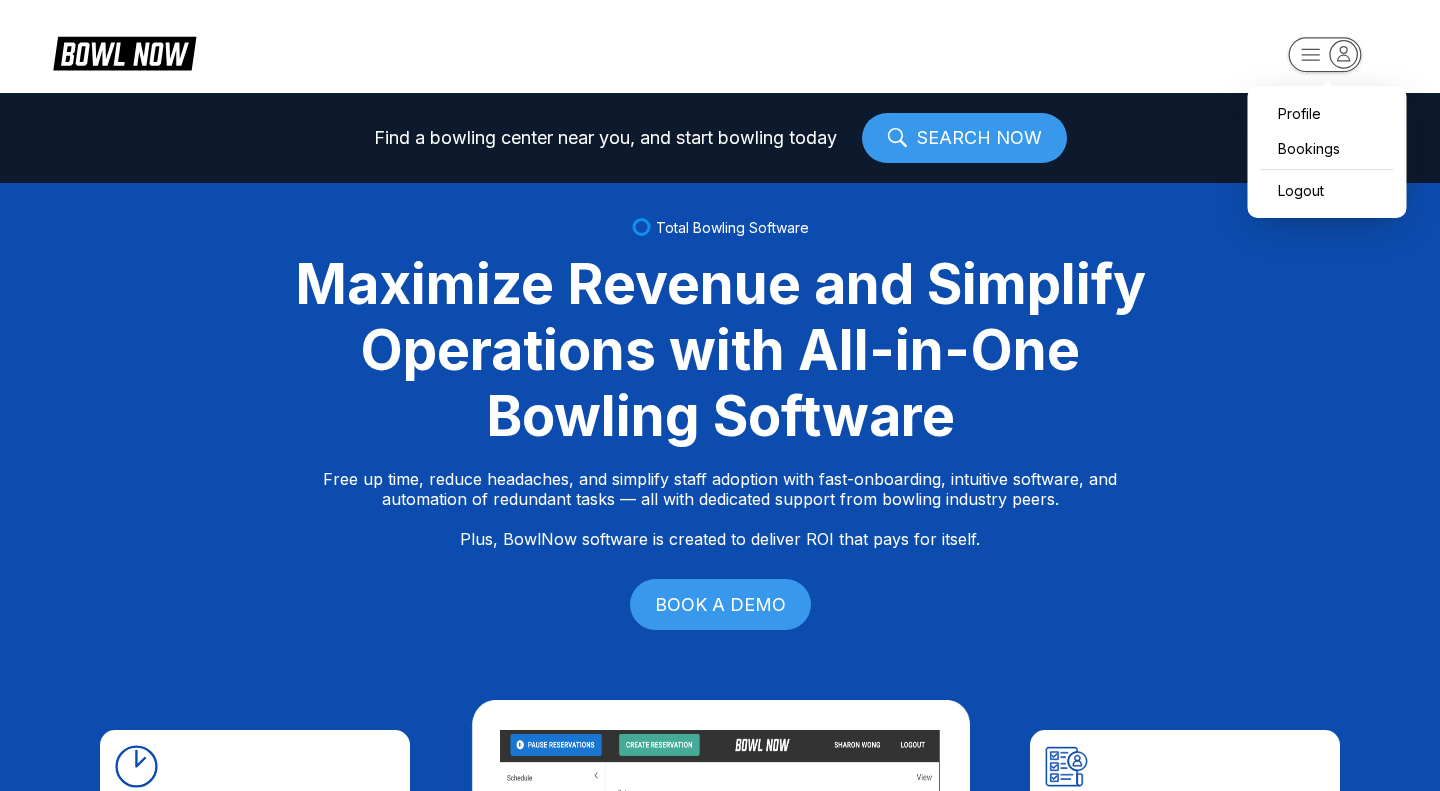 click on "Profile Bookings Logout Find a bowling center near you, and start bowling today SEARCH NOW Total Bowling Software Maximize Revenue and Simplify Operations with All-in-One Bowling Software Free up time, reduce headaches, and simplify staff adoption with fast-onboarding, intuitive software, and  automation of redundant tasks — all with dedicated support from bowling industry peers. Plus, BowlNow software is created to deliver ROI that pays for itself. BOOK A DEMO Free Up Time With Fast Onboarding We know time is critical, so we’ve streamlined our onboarding process to be fast and hassle-free. Even better, you’ll have on-demand, hands-on support from bowling industry peers. Intuitive Software to Simplify Staff Adoption Our platform is built to be intuitive, modern, and easy-to-use, ensuring your staff can quickly adopt and stay focused on what matters most—delivering an exceptional customer experience. Automation of Redundant Tasks Created to Deliver ROI That Pays for Itself Fast Track Step One Step Two" at bounding box center (720, 395) 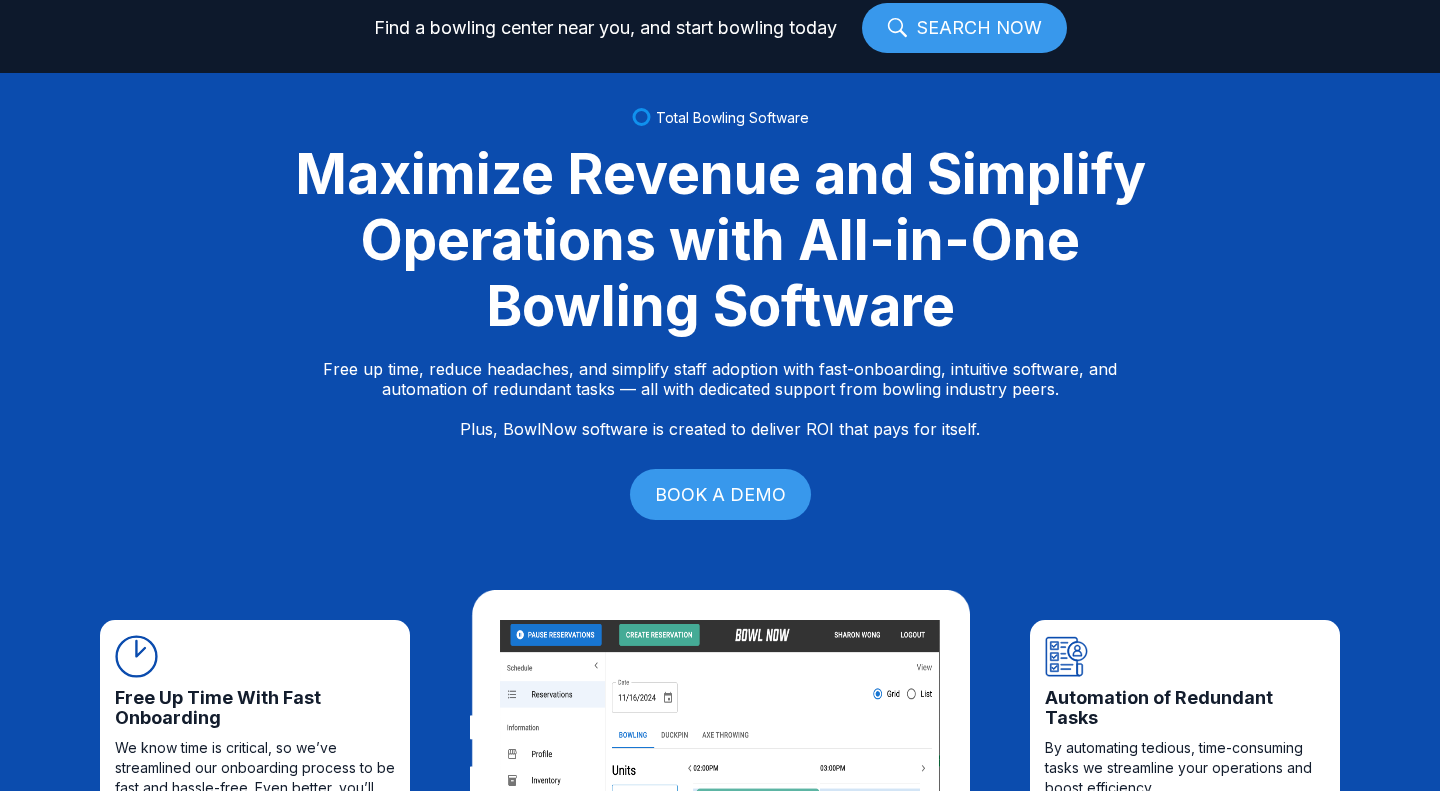 scroll, scrollTop: 0, scrollLeft: 0, axis: both 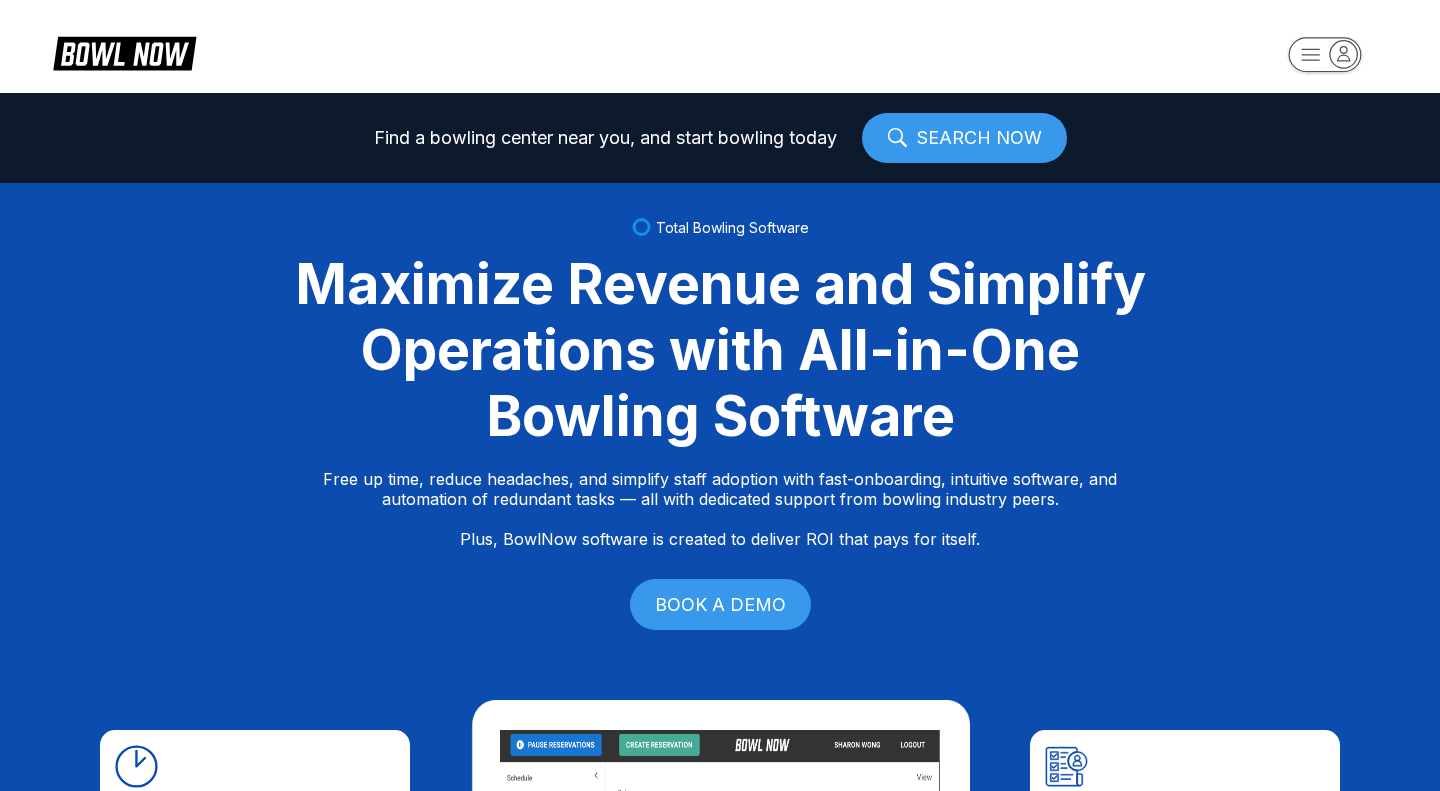 click on "Find a bowling center near you, and start bowling today SEARCH NOW Total Bowling Software Maximize Revenue and Simplify Operations with All-in-One Bowling Software Free up time, reduce headaches, and simplify staff adoption with fast-onboarding, intuitive software, and  automation of redundant tasks — all with dedicated support from bowling industry peers. Plus, BowlNow software is created to deliver ROI that pays for itself. BOOK A DEMO Free Up Time With Fast Onboarding We know time is critical, so we’ve streamlined our onboarding process to be fast and hassle-free. Even better, you’ll have on-demand, hands-on support from bowling industry peers. Intuitive Software to Simplify Staff Adoption Our platform is built to be intuitive, modern, and easy-to-use, ensuring your staff can quickly adopt and stay focused on what matters most—delivering an exceptional customer experience. Automation of Redundant Tasks By automating tedious, time-consuming tasks we streamline your operations and boost efficiency." at bounding box center (720, 395) 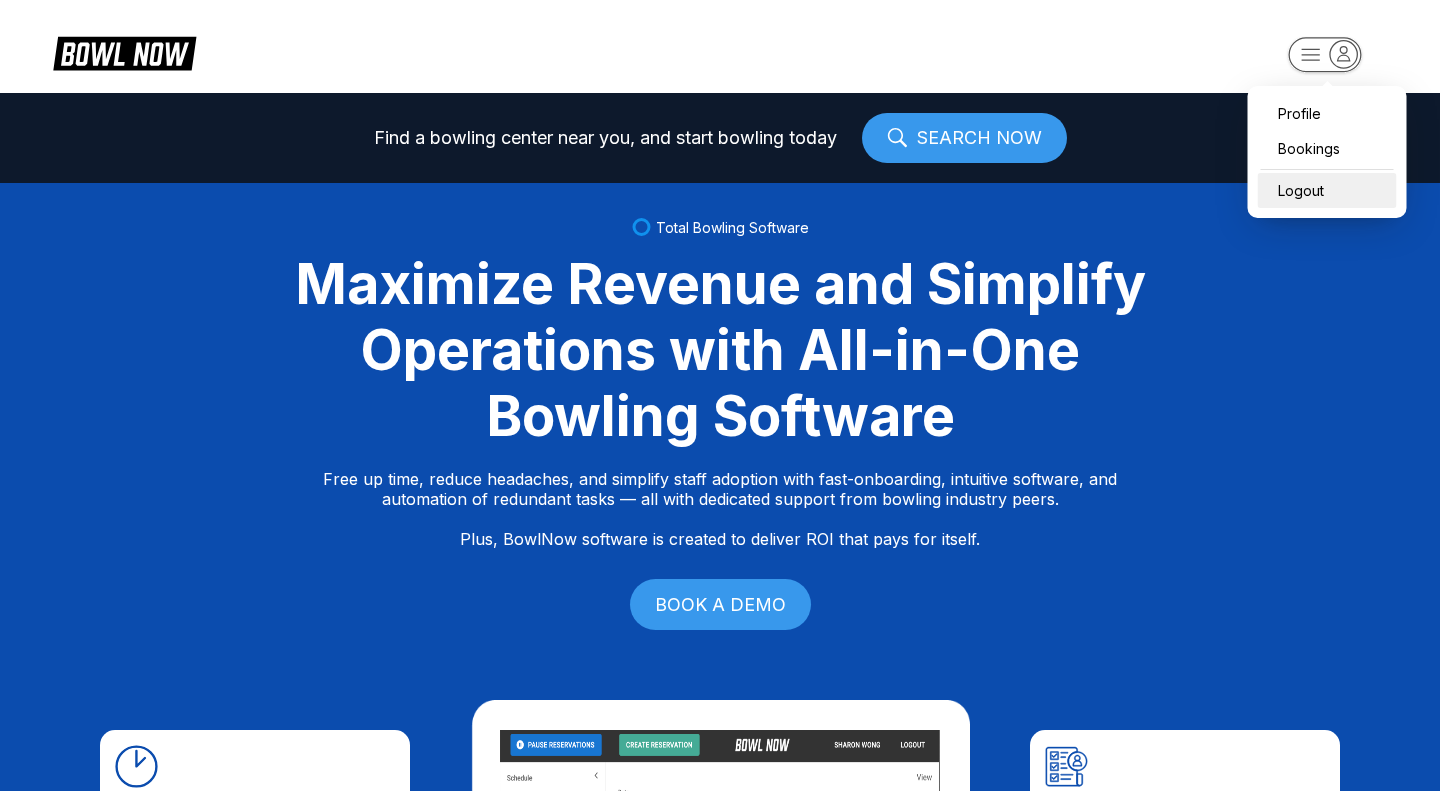click on "Logout" at bounding box center (1327, 190) 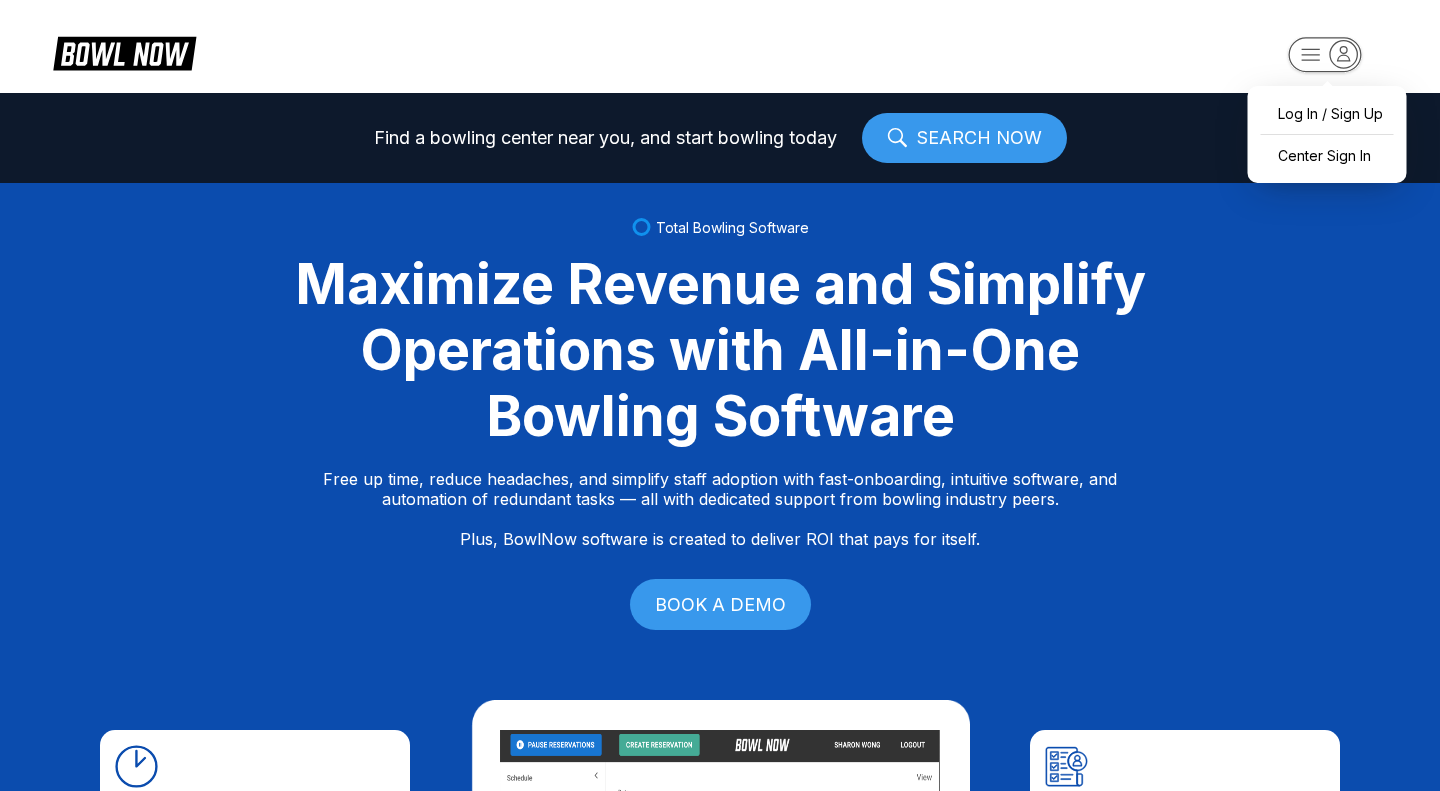 click on "Log In / Sign Up Center Sign In Find a bowling center near you, and start bowling today SEARCH NOW Total Bowling Software Maximize Revenue and Simplify Operations with All-in-One Bowling Software Free up time, reduce headaches, and simplify staff adoption with fast-onboarding, intuitive software, and  automation of redundant tasks — all with dedicated support from bowling industry peers. Plus, BowlNow software is created to deliver ROI that pays for itself. BOOK A DEMO Free Up Time With Fast Onboarding We know time is critical, so we’ve streamlined our onboarding process to be fast and hassle-free. Even better, you’ll have on-demand, hands-on support from bowling industry peers. Intuitive Software to Simplify Staff Adoption Our platform is built to be intuitive, modern, and easy-to-use, ensuring your staff can quickly adopt and stay focused on what matters most—delivering an exceptional customer experience. Automation of Redundant Tasks Created to Deliver ROI That Pays for Itself Fast Track Step One" at bounding box center [720, 395] 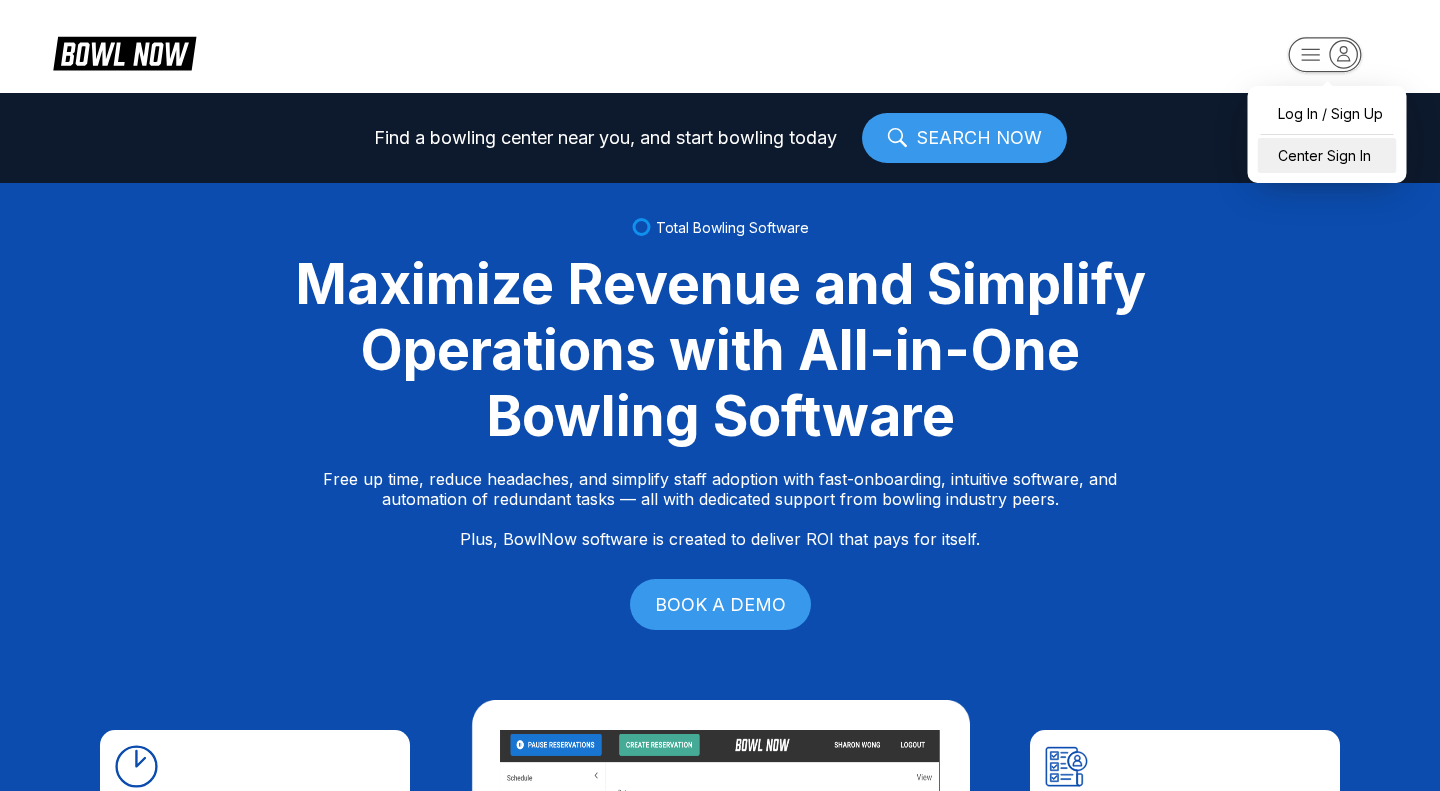 click on "Center Sign In" at bounding box center (1327, 155) 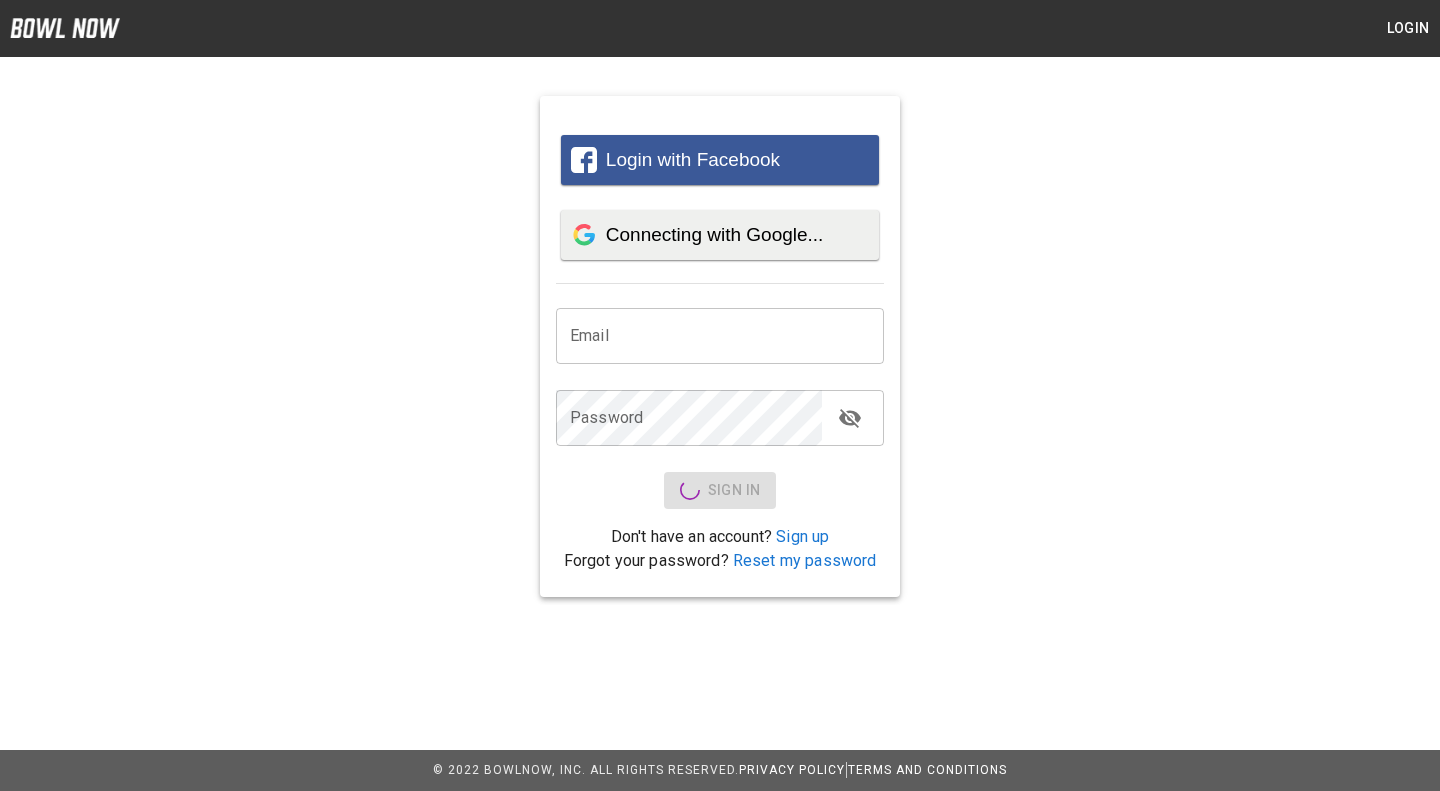 scroll, scrollTop: 0, scrollLeft: 0, axis: both 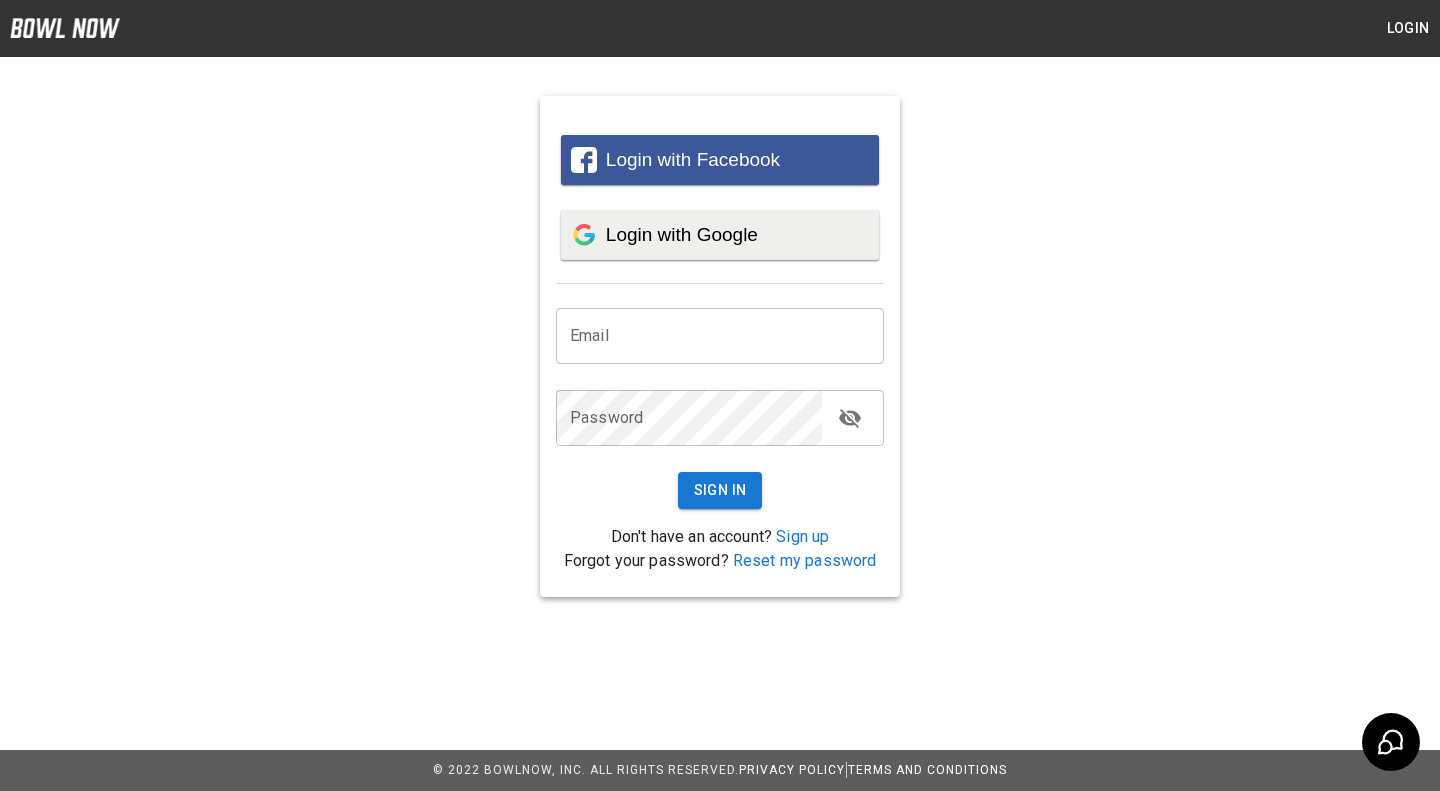 click on "Login with Google" at bounding box center (682, 234) 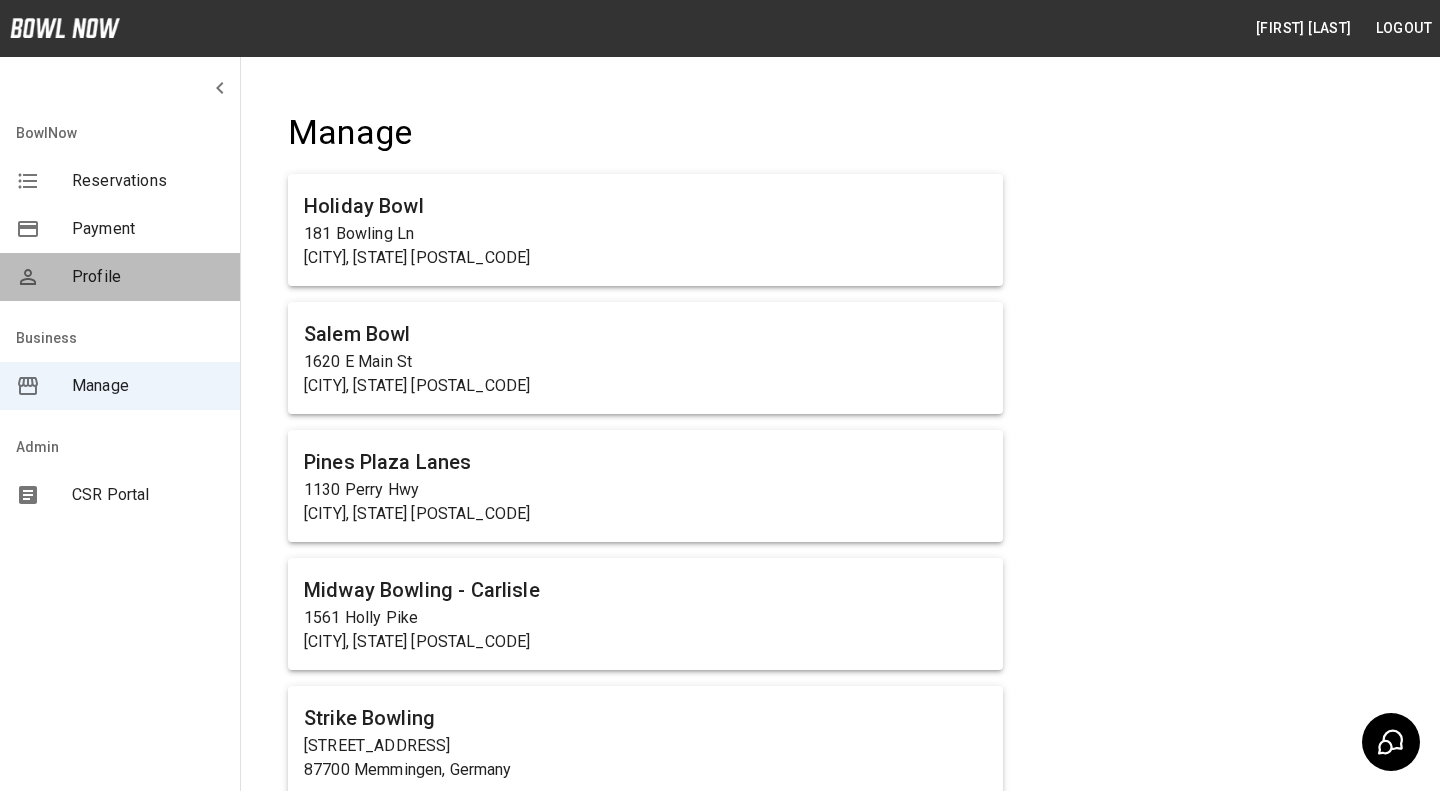 click on "Profile" at bounding box center (148, 277) 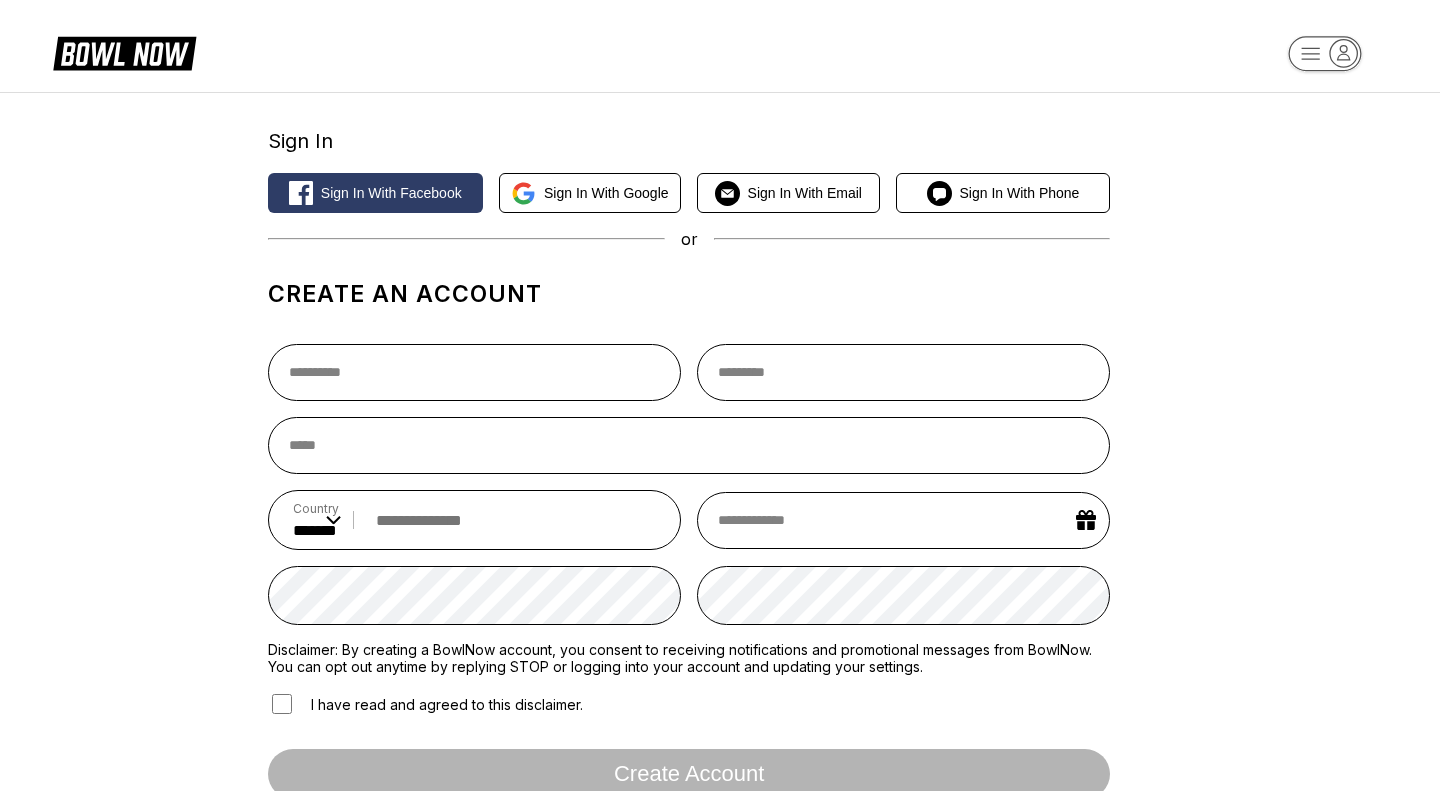 select on "**" 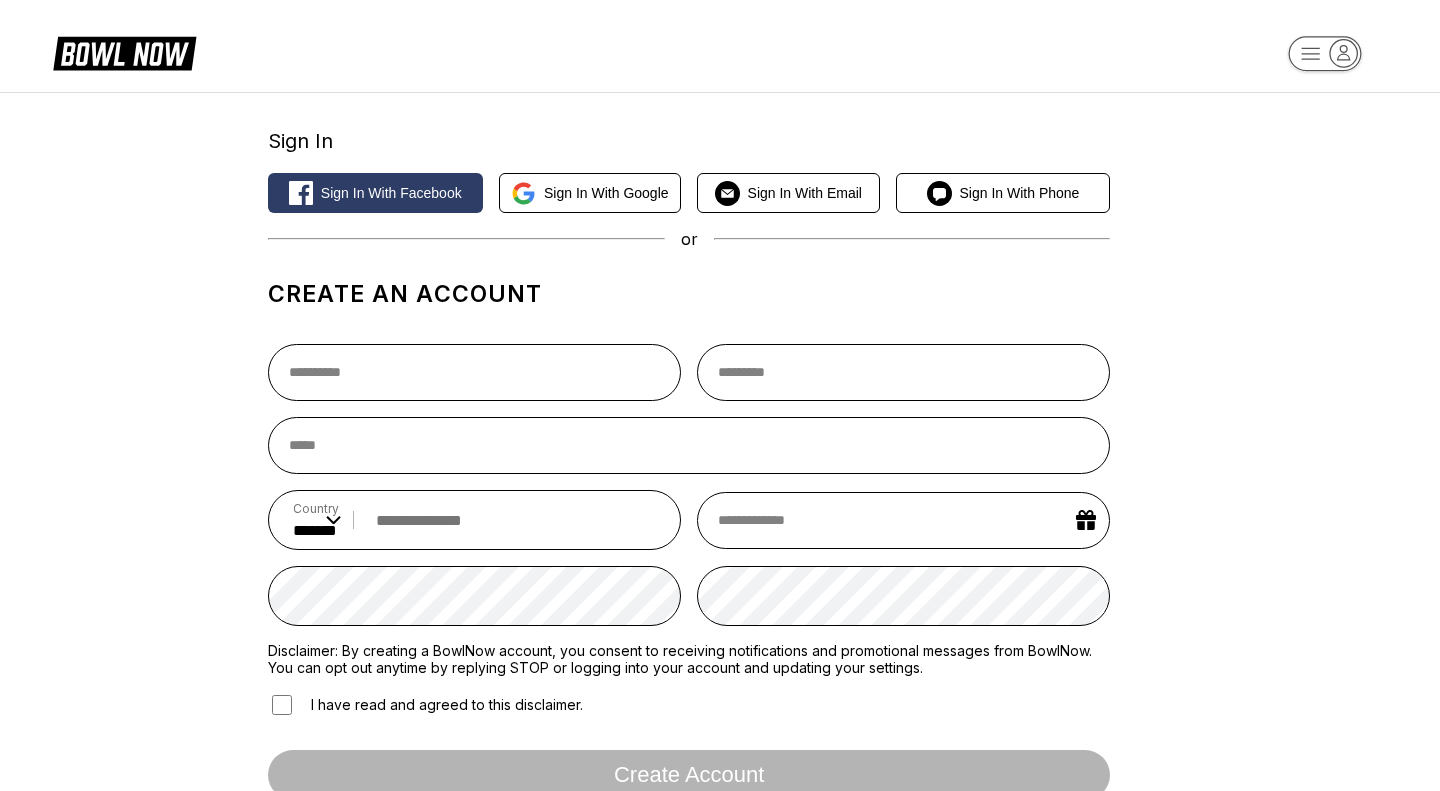 scroll, scrollTop: 13, scrollLeft: 0, axis: vertical 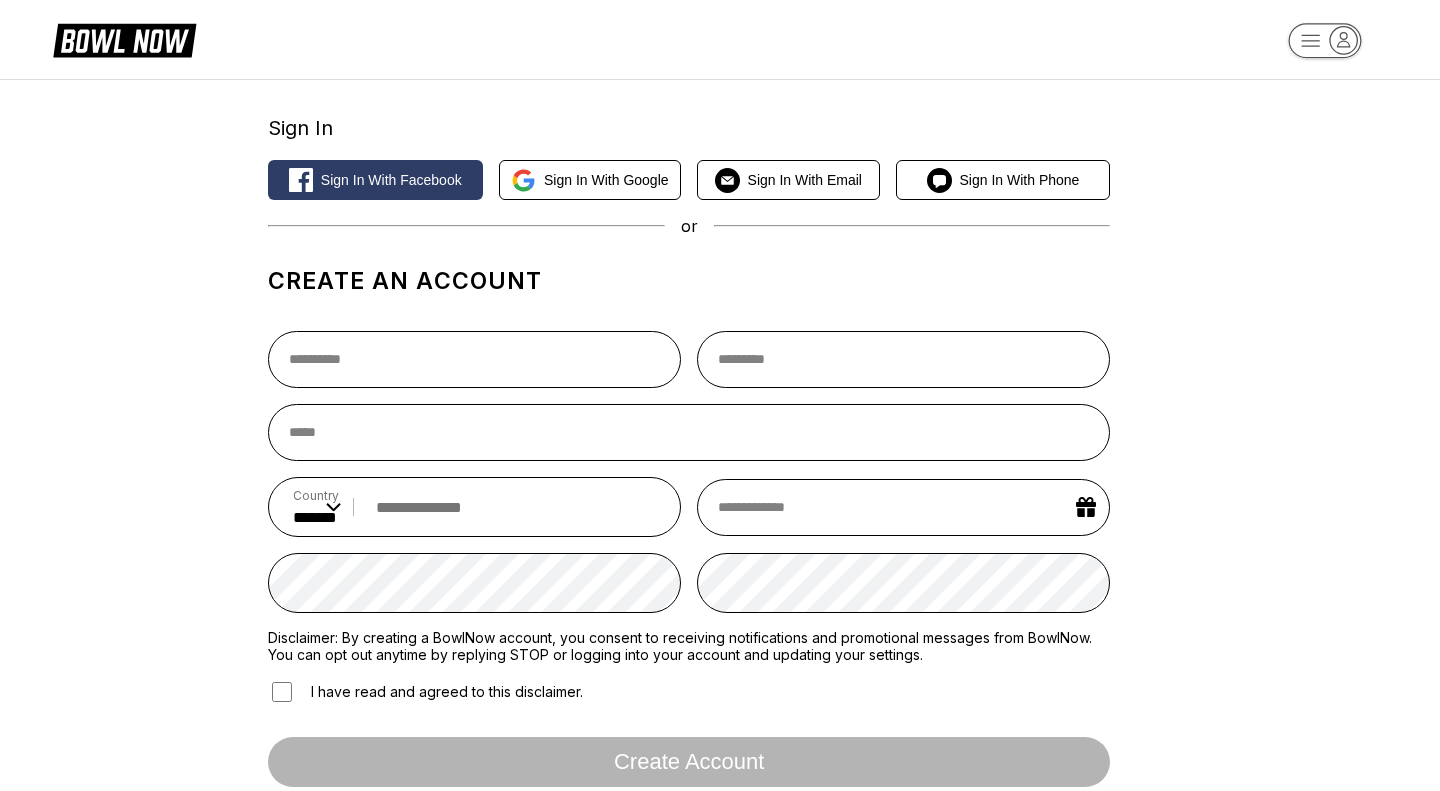 click on "Sign In Sign in with Facebook Sign in with Google Sign in with Email Sign in with Phone or Create an account Country ** * *** ** * *** ** * *** ** * ** ** * * ** * * ** * *** ** * *** ** * *** ** * ** ** * * ** * ** ** * ** ** * *** ** * *** ** * *** ** * *** ** * * ** * *** ** * ** ** * *** ** * *** ** * *** ** * *** ** * *** ** * *** ** * * ** * *** ** * *** ** * *** ** * ** ** * * ** * *** ** * *** ** * *** ** * *** ** * * ** * ** ** * *** ** * *** ** * *** ** * ** ** * *** ** * *** ** * ** ** * *** ** * ** ** * ** ** * *** ** * ** ** * *** ** * *** ** * ** ** * *** ** * *** ** * ** ** * *** ** * ** ** * * ** * * ** * *** ** * *** ** * *** ** * ** ** * *** ** * *** ** * ** ** * *** ** * *** ** * *** ** * *** ** * *** ** * *** ** * ** ** * *** ** * ** ** * * ** * *** ** * *** ** * ** ** * *** ** * *** ** * *** ** * *** ** * *** ** * *** ** * *** ** * ** ** * *** ** * * ** * *** ** * *** ** * *** ** * *** ** * *** ** * *** ** * ** ** * ** ** * *** ** * *** ** * ** ** * ** ** * *** ** * *** ** * ** ** * *** *" at bounding box center (720, 656) 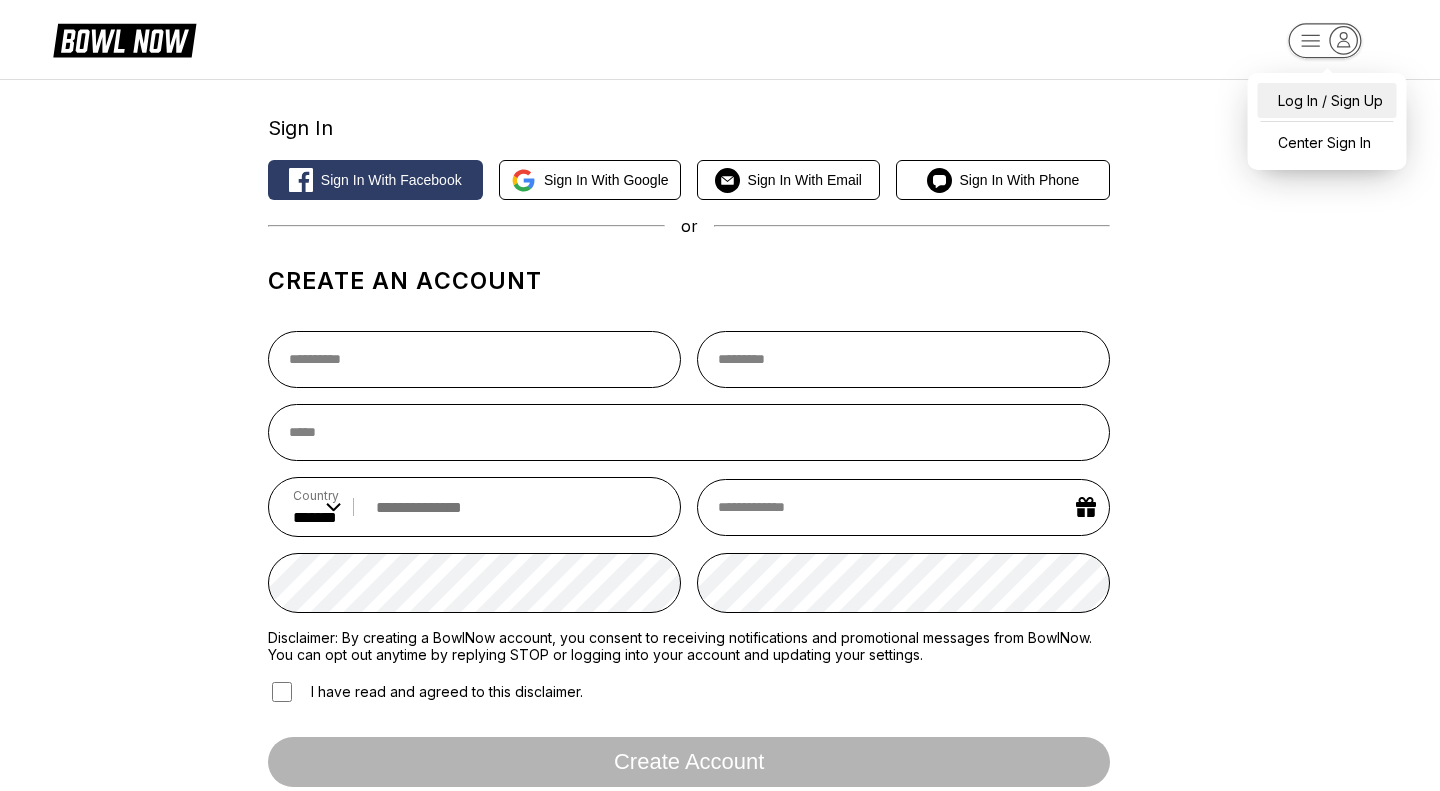 click on "Log In / Sign Up" at bounding box center [1327, 100] 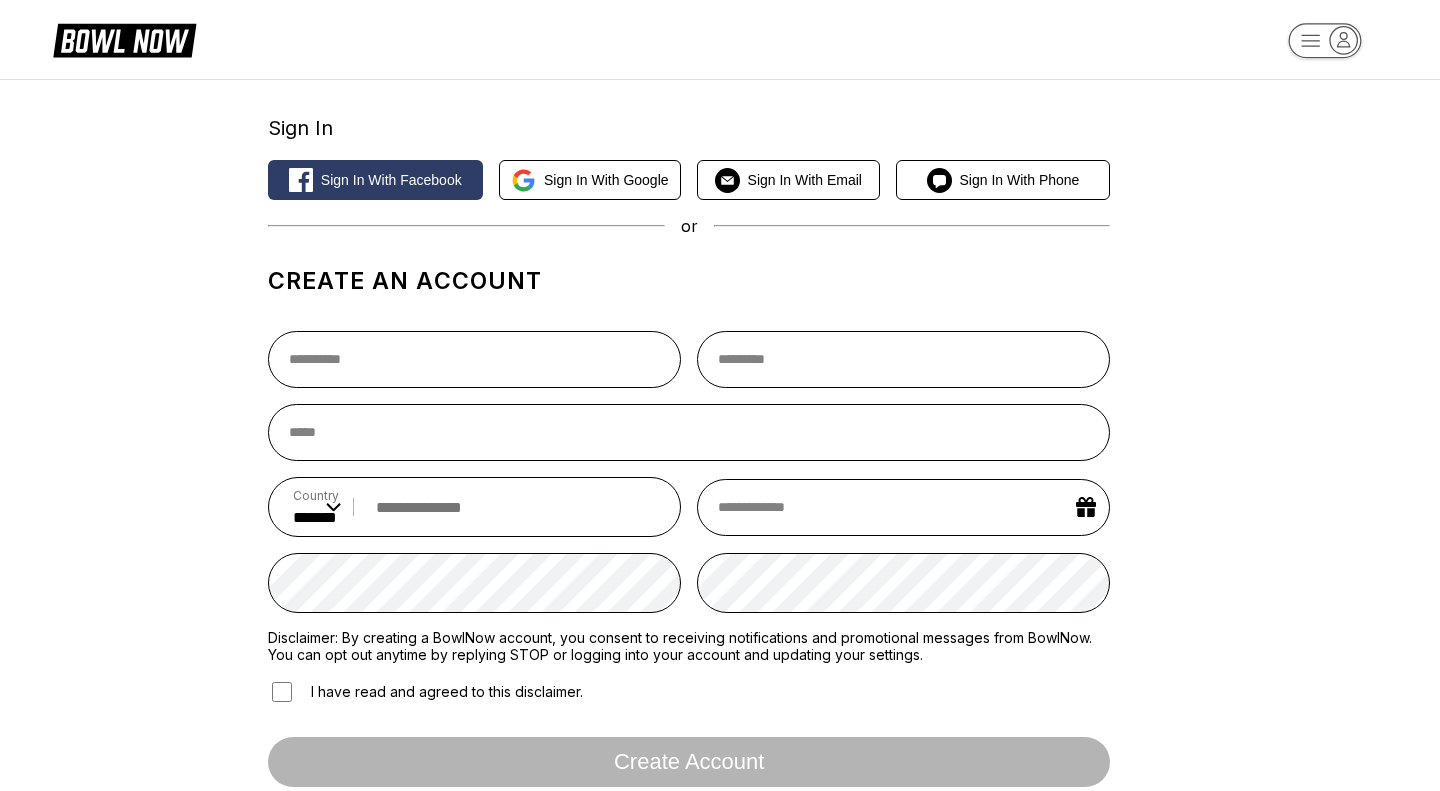 scroll, scrollTop: 0, scrollLeft: 0, axis: both 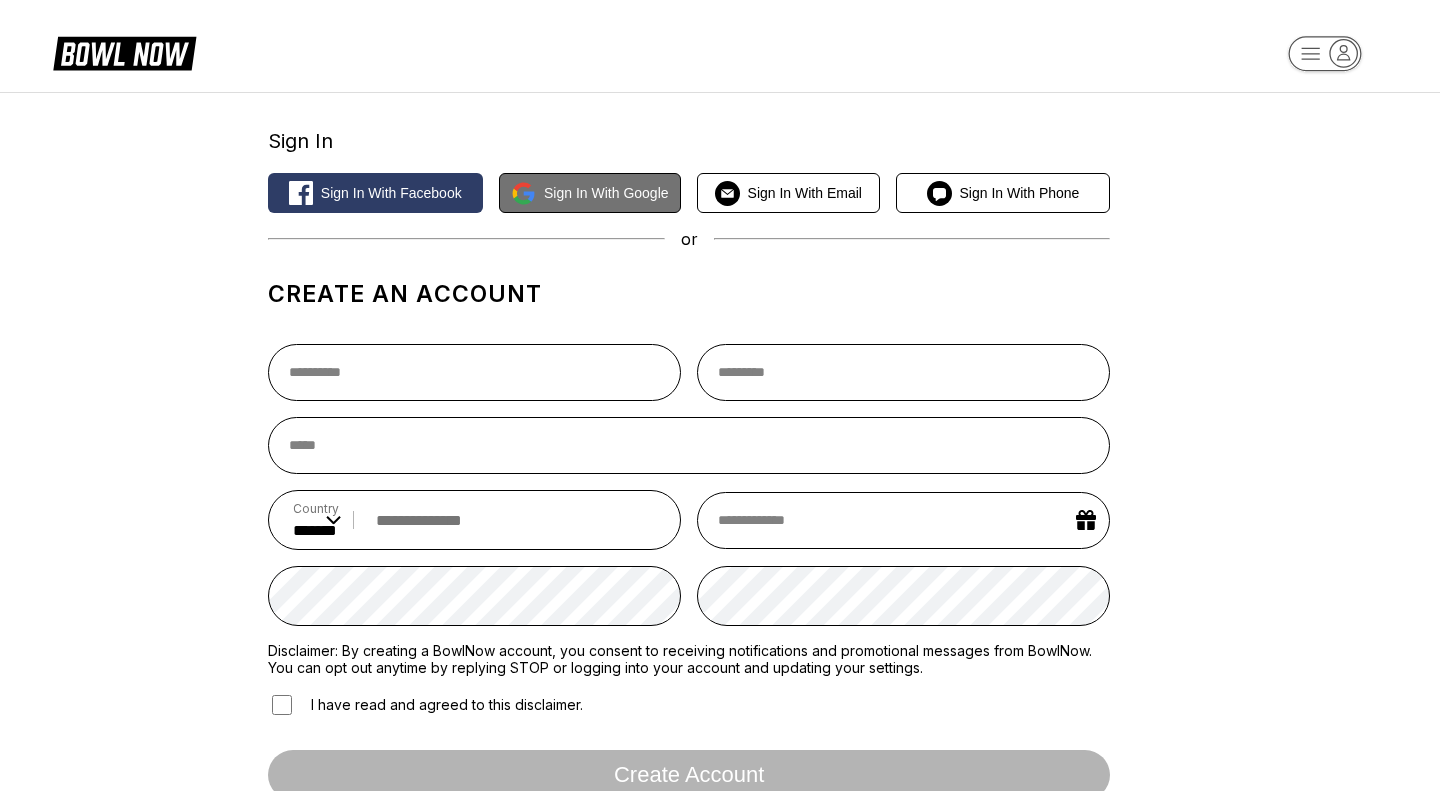 click on "Sign in with Google" at bounding box center (606, 193) 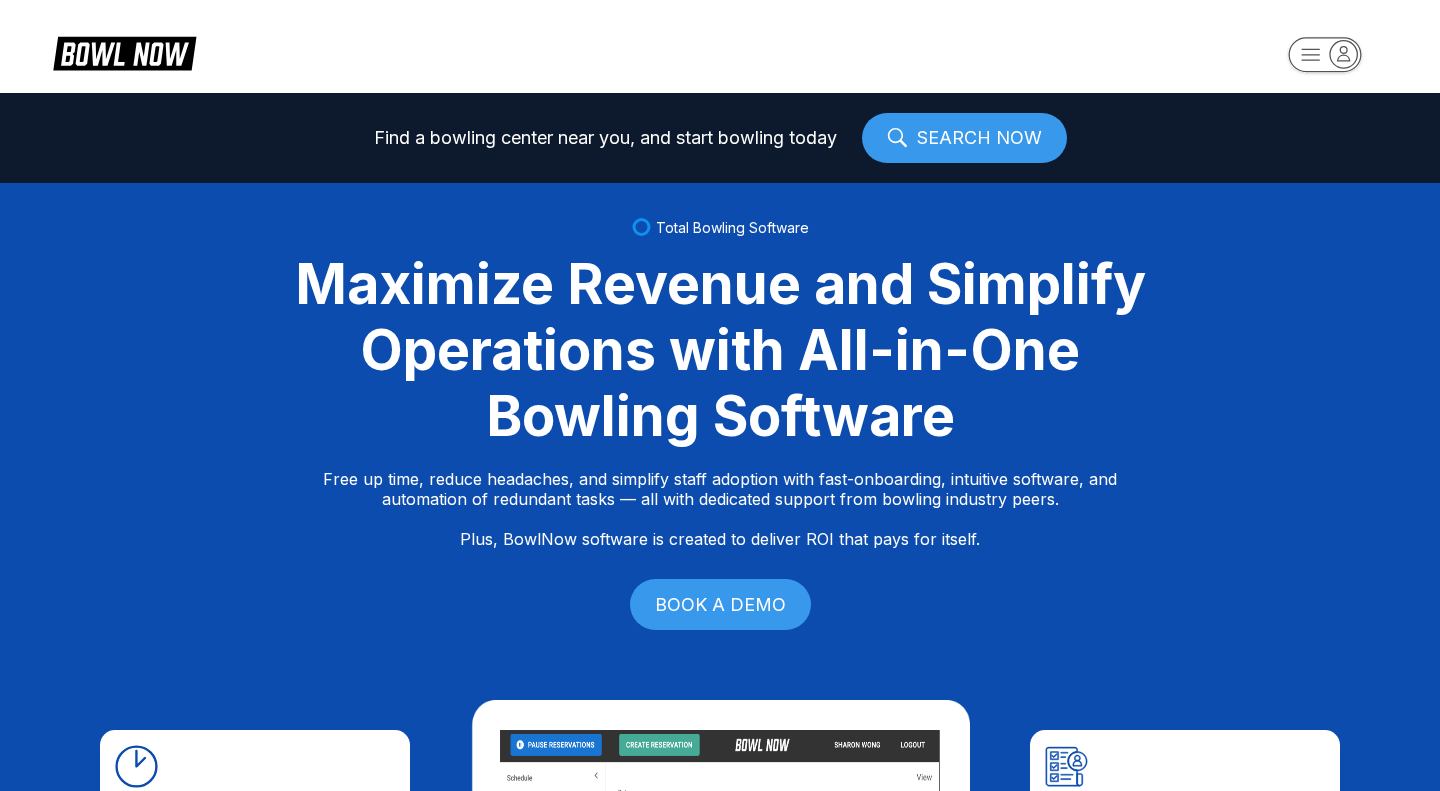 click on "Find a bowling center near you, and start bowling today SEARCH NOW Total Bowling Software Maximize Revenue and Simplify Operations with All-in-One Bowling Software Free up time, reduce headaches, and simplify staff adoption with fast-onboarding, intuitive software, and  automation of redundant tasks — all with dedicated support from bowling industry peers. Plus, BowlNow software is created to deliver ROI that pays for itself. BOOK A DEMO Free Up Time With Fast Onboarding We know time is critical, so we’ve streamlined our onboarding process to be fast and hassle-free. Even better, you’ll have on-demand, hands-on support from bowling industry peers. Intuitive Software to Simplify Staff Adoption Our platform is built to be intuitive, modern, and easy-to-use, ensuring your staff can quickly adopt and stay focused on what matters most—delivering an exceptional customer experience. Automation of Redundant Tasks By automating tedious, time-consuming tasks we streamline your operations and boost efficiency." at bounding box center [720, 395] 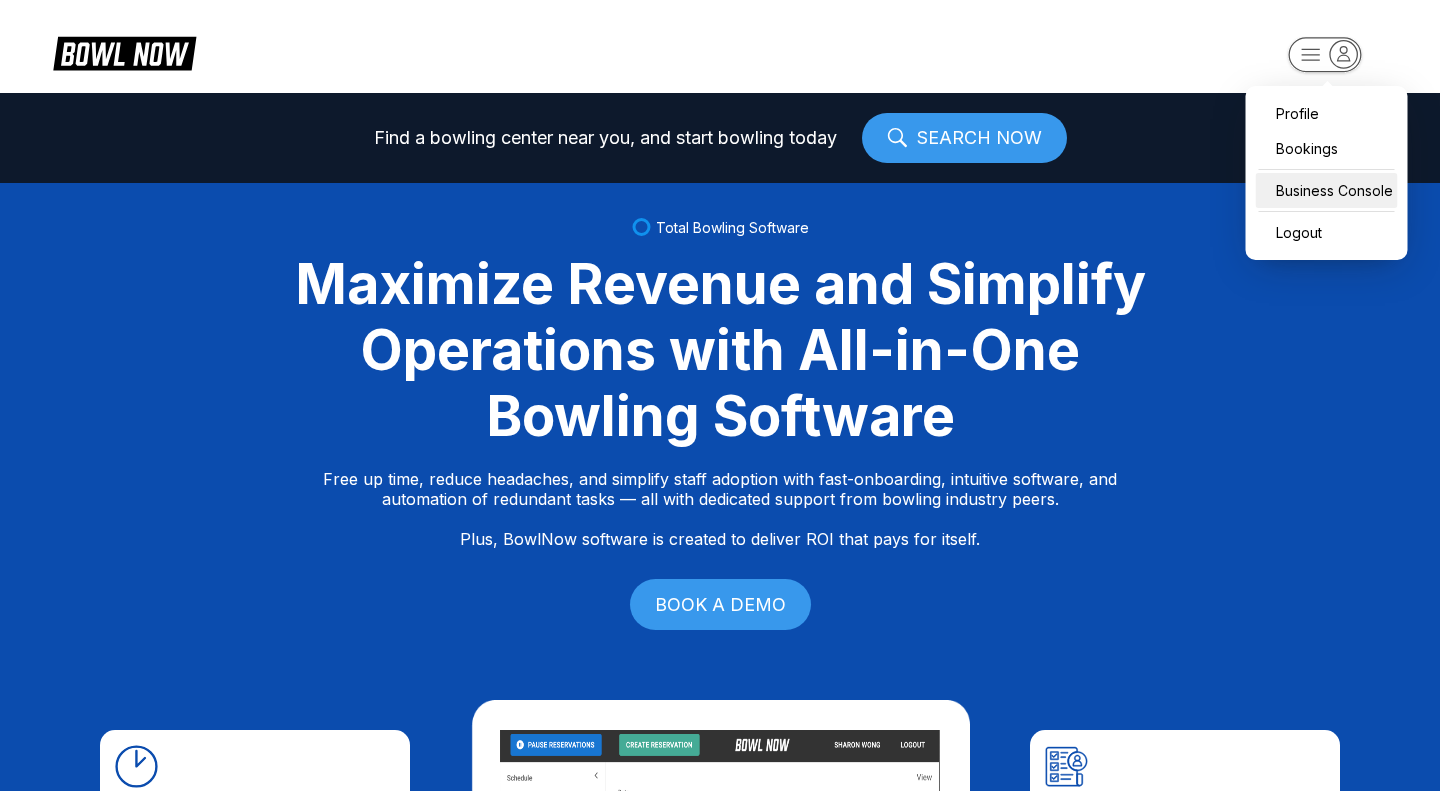 click on "Business Console" at bounding box center [1327, 190] 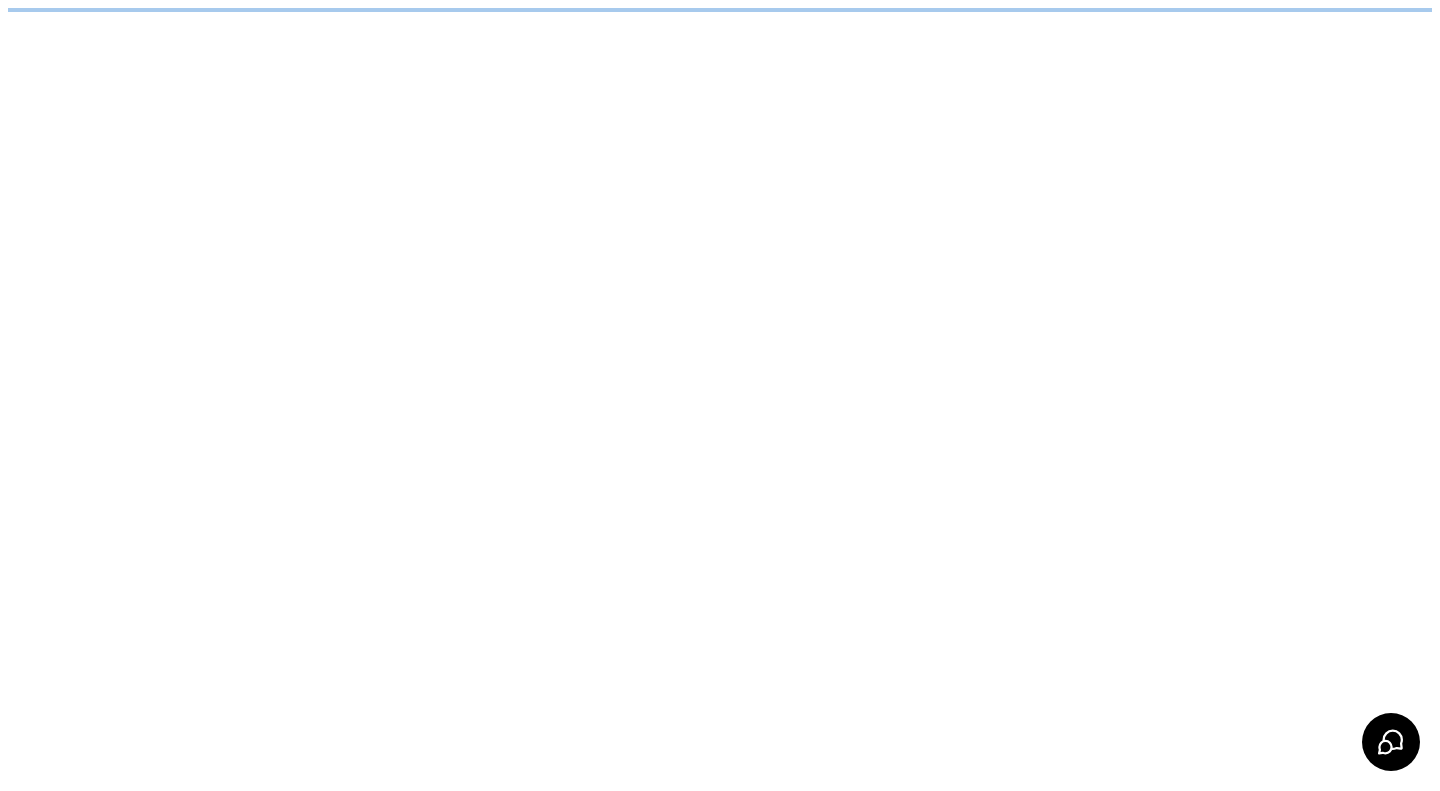 scroll, scrollTop: 0, scrollLeft: 0, axis: both 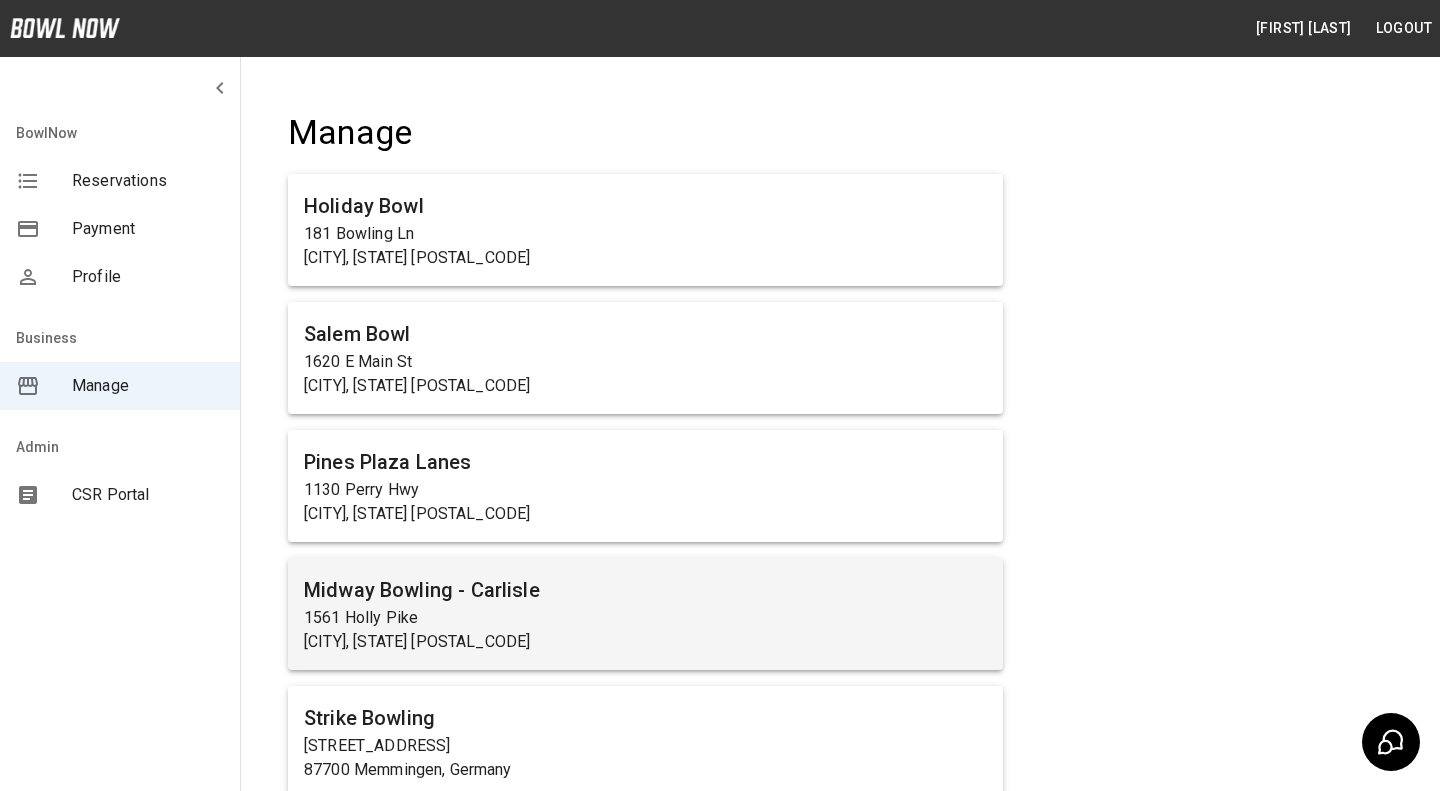 click on "1561 Holly Pike" at bounding box center (645, 618) 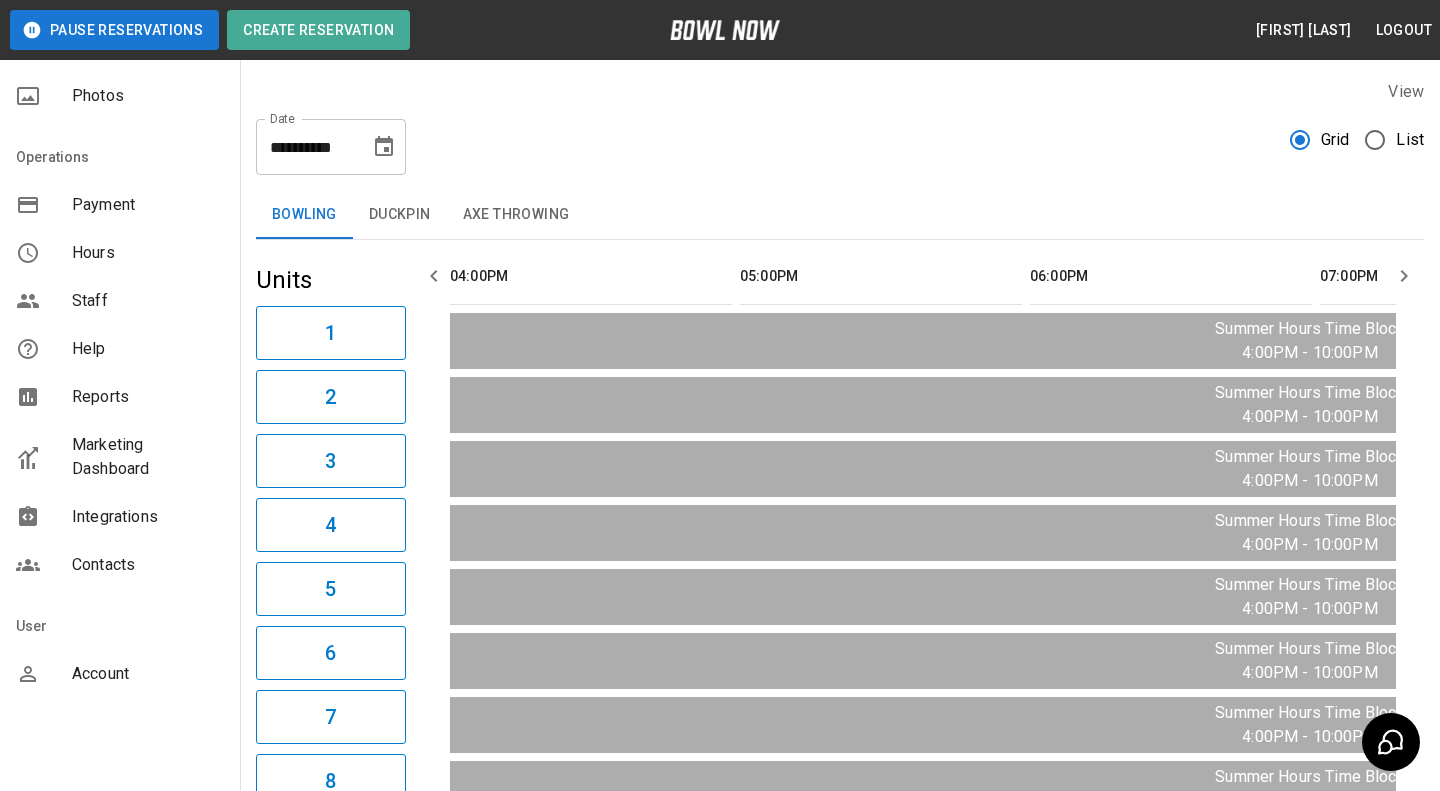 scroll, scrollTop: 362, scrollLeft: 0, axis: vertical 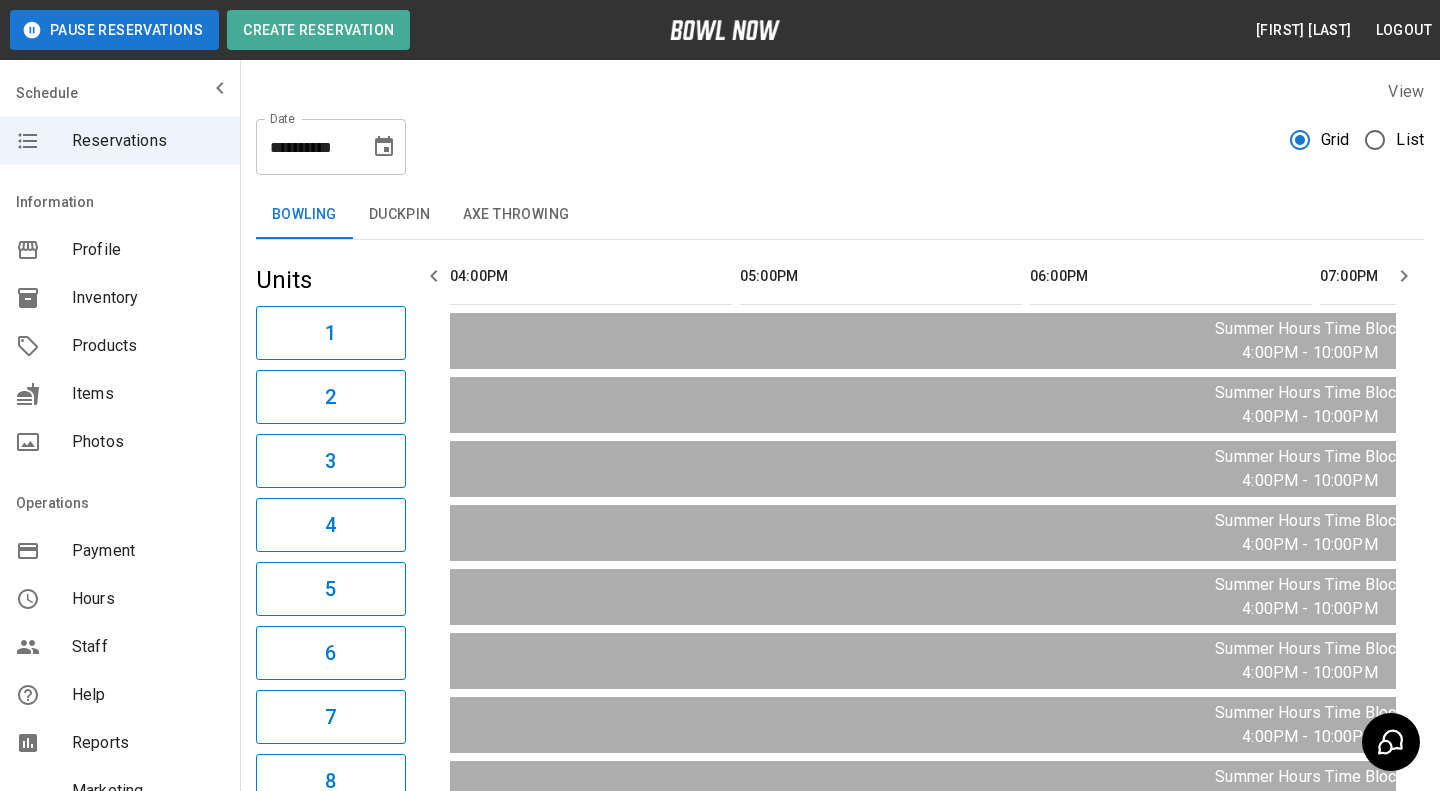click on "Profile" at bounding box center [148, 250] 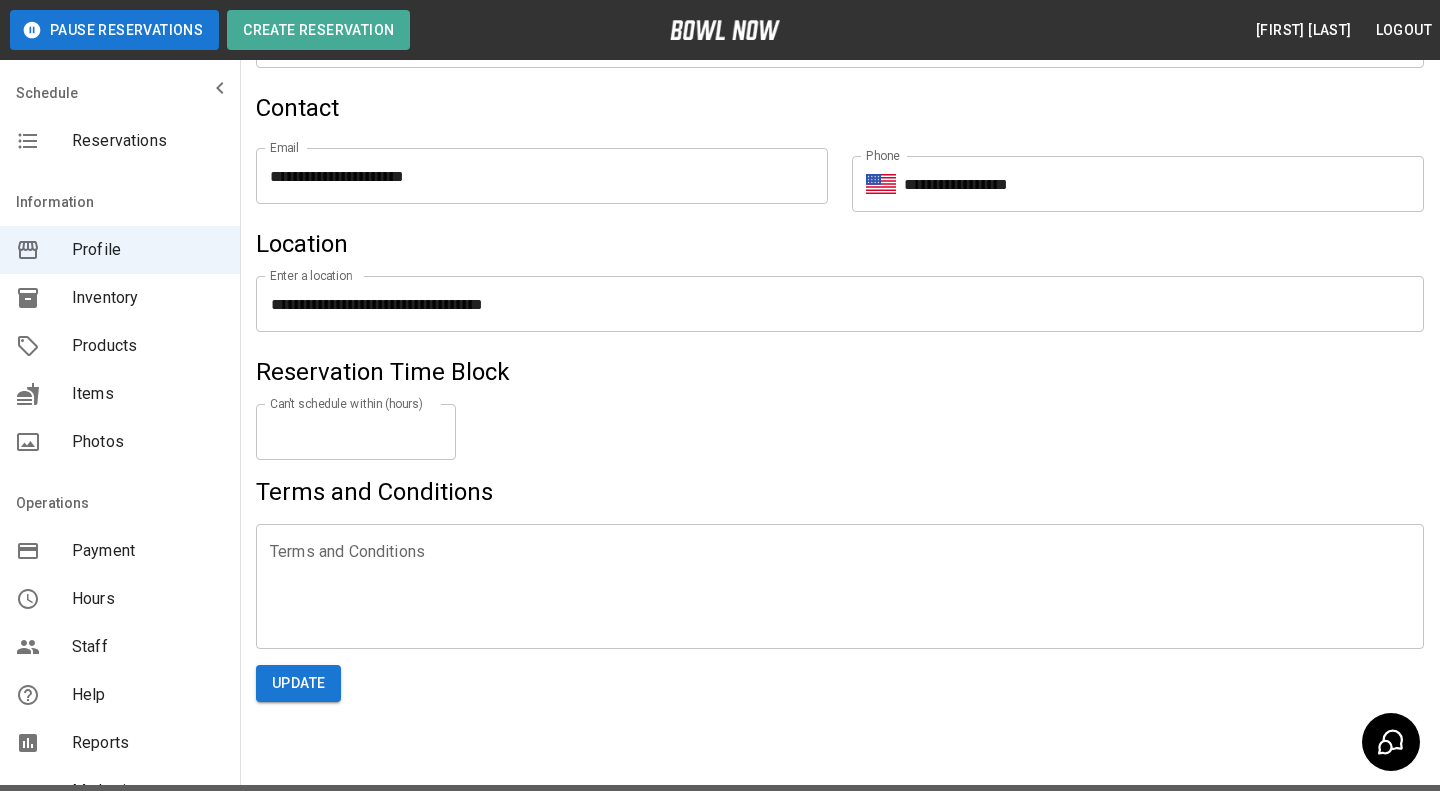 scroll, scrollTop: 994, scrollLeft: 0, axis: vertical 